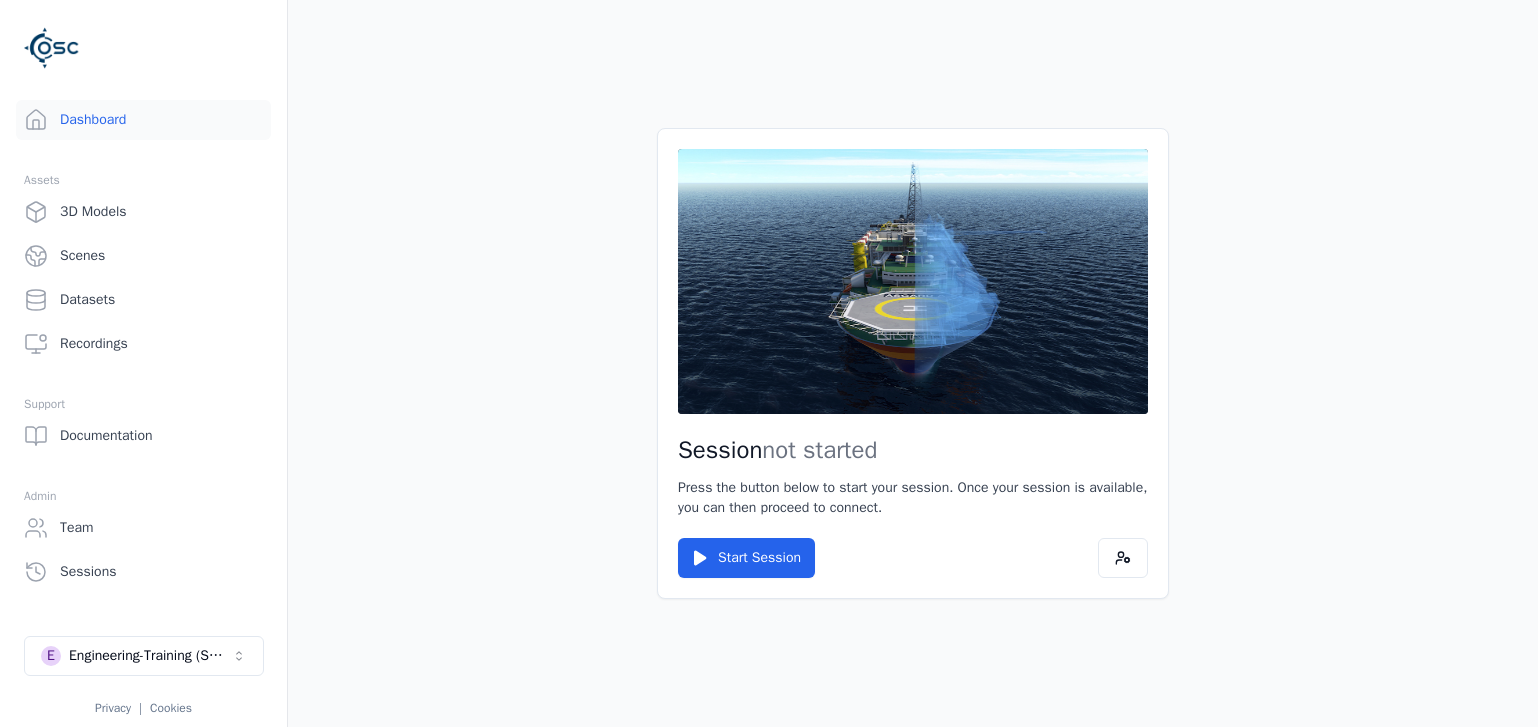 scroll, scrollTop: 0, scrollLeft: 0, axis: both 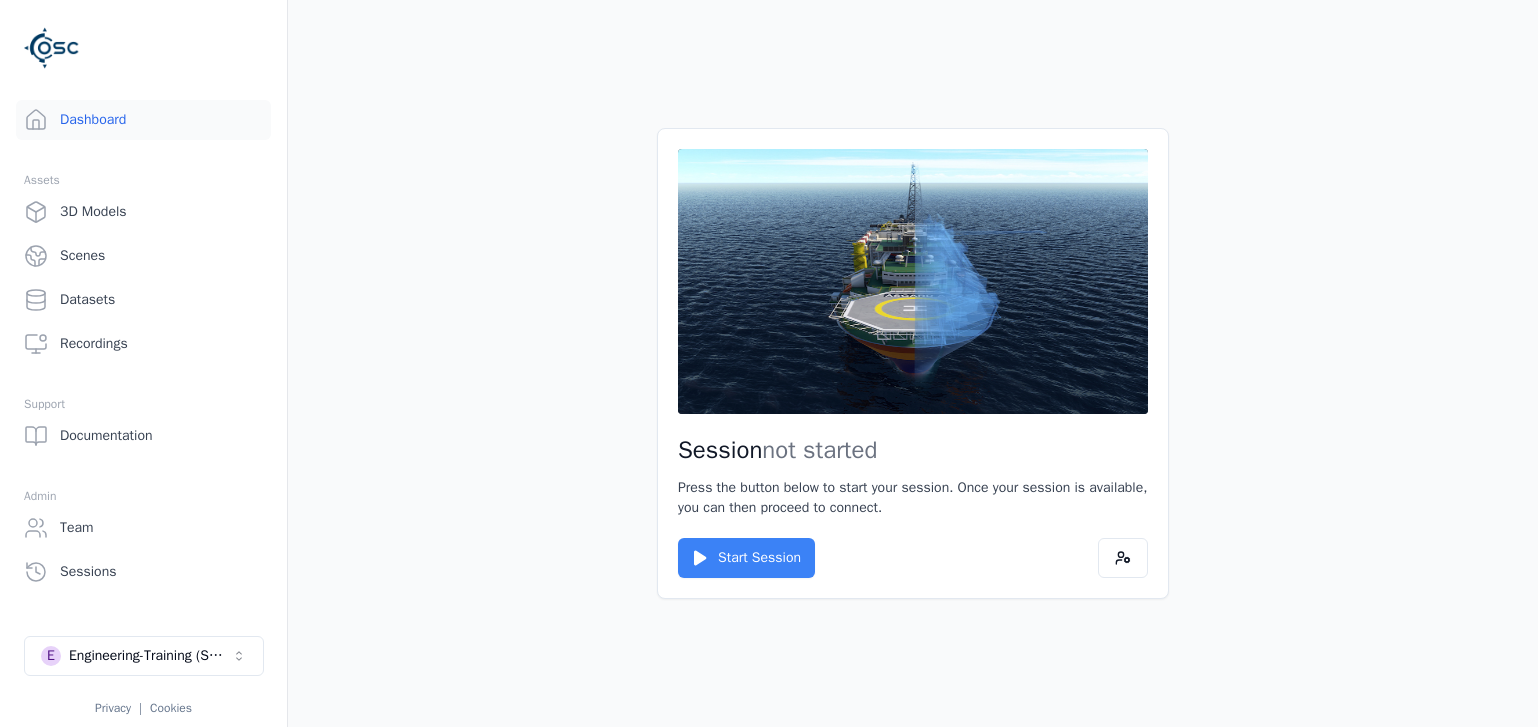 click on "Start Session" at bounding box center [746, 558] 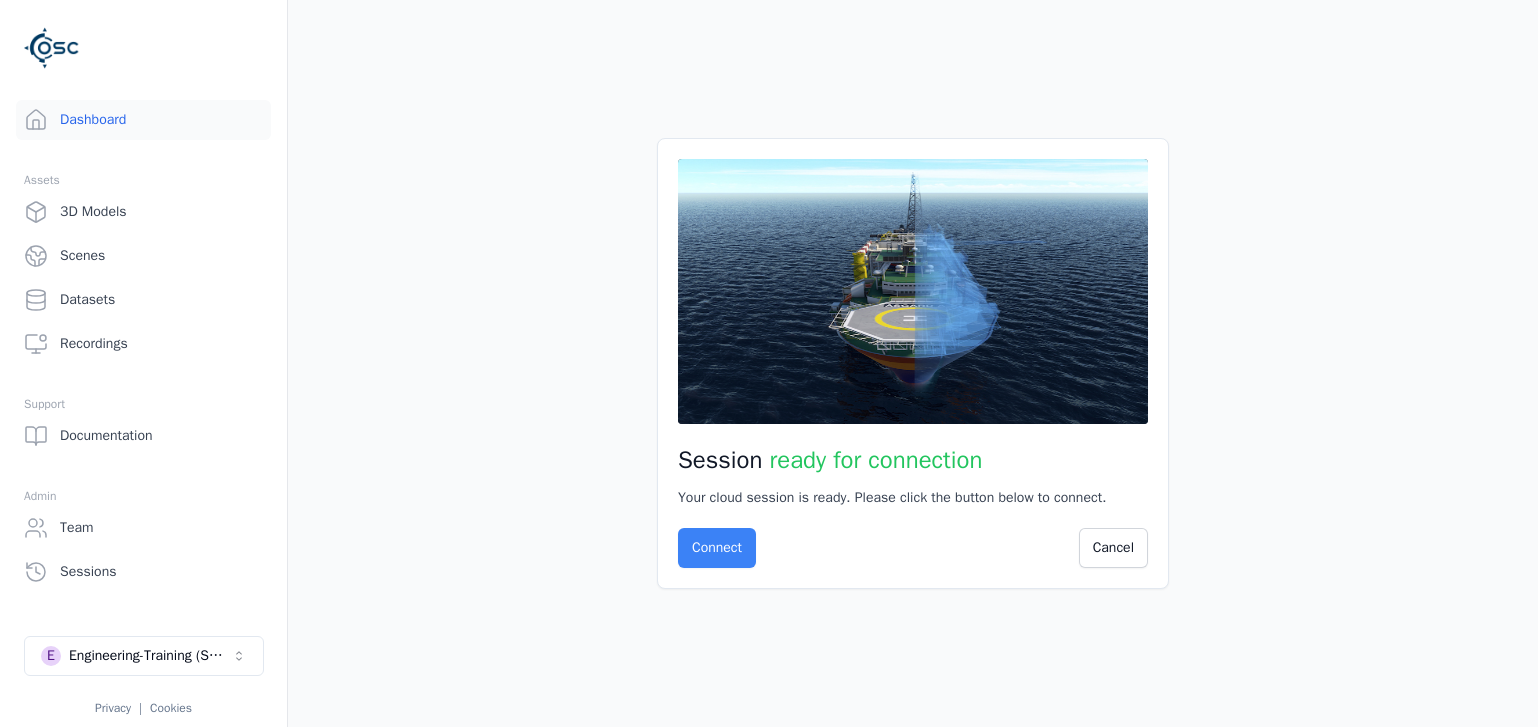 click on "Connect" at bounding box center [717, 548] 